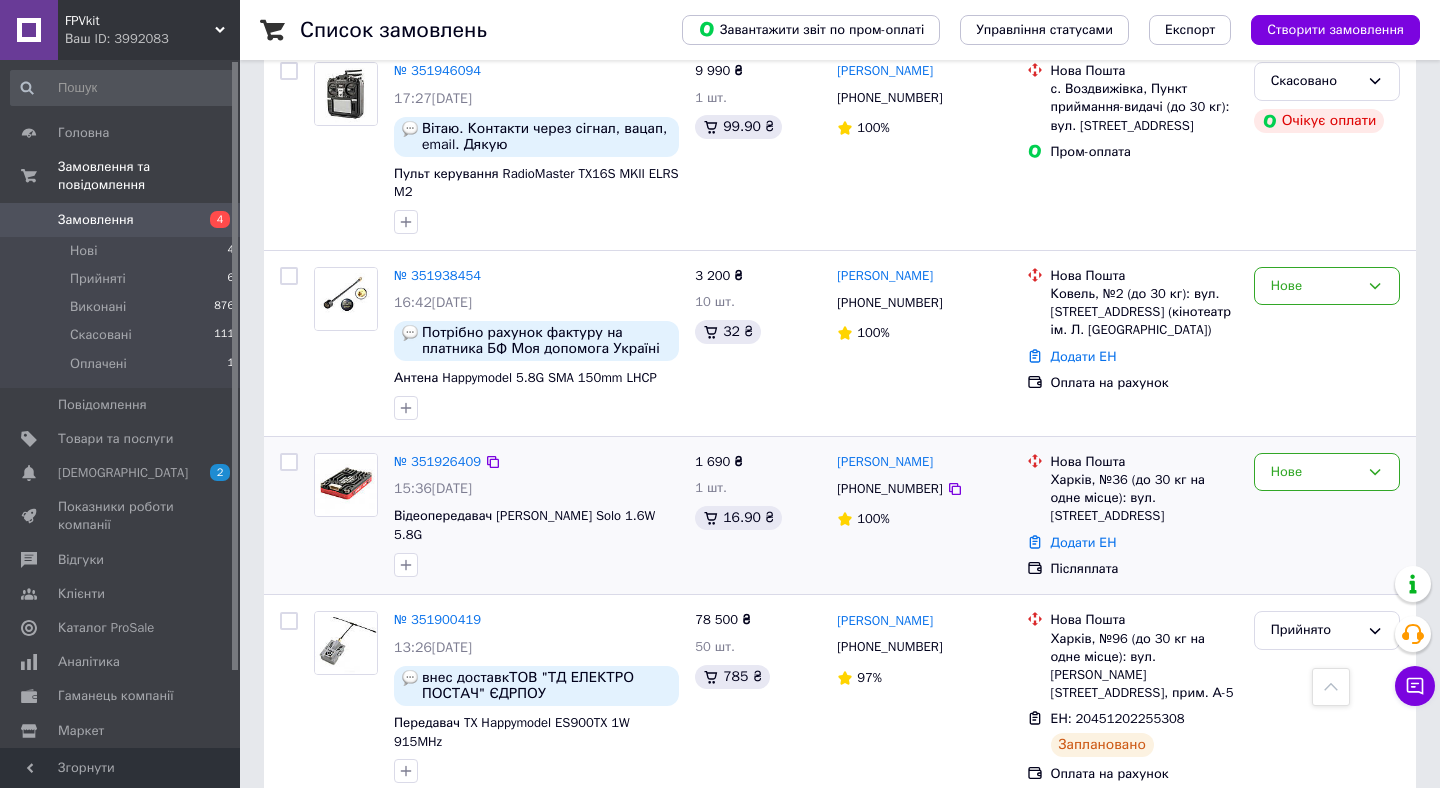 scroll, scrollTop: 1125, scrollLeft: 0, axis: vertical 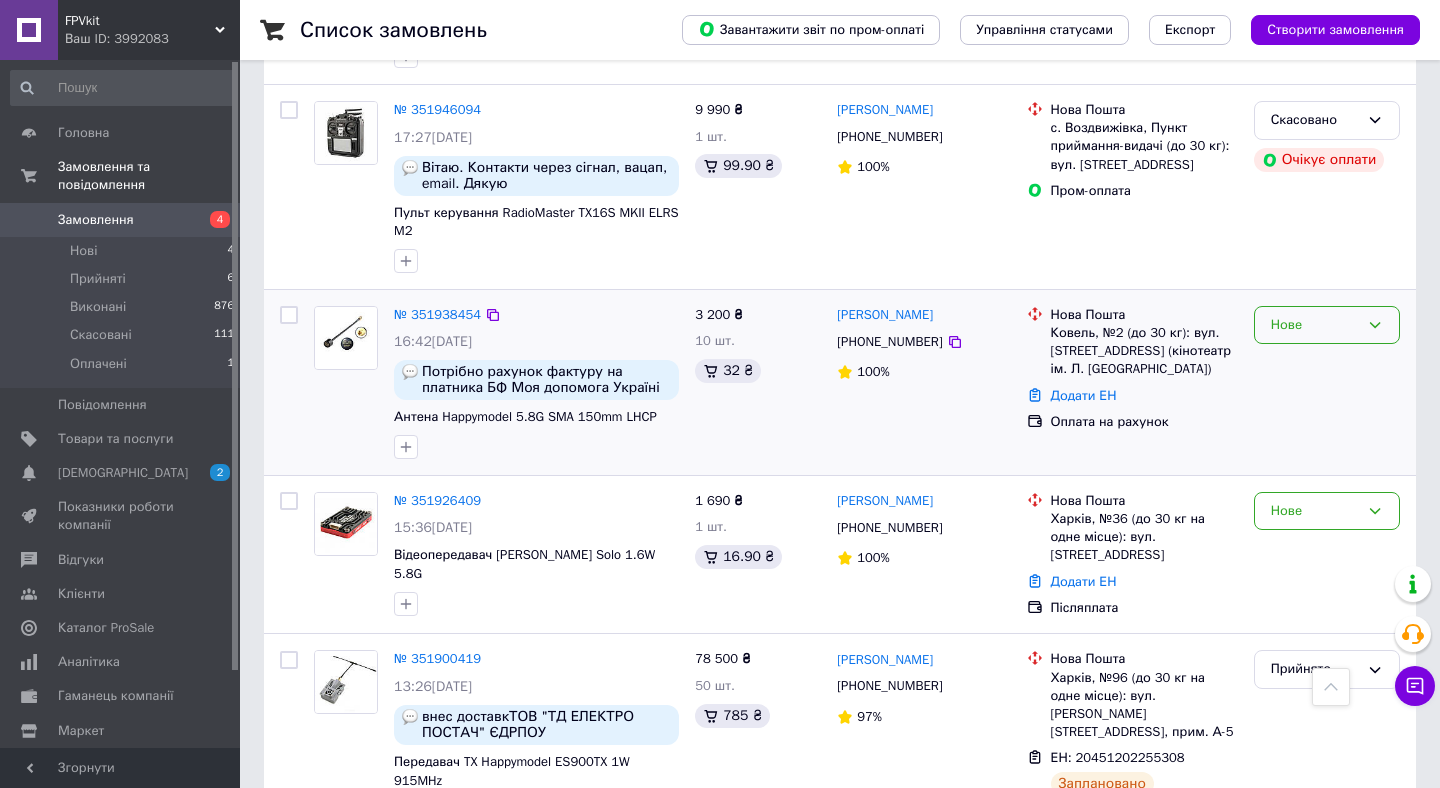 click on "Нове" at bounding box center (1315, 325) 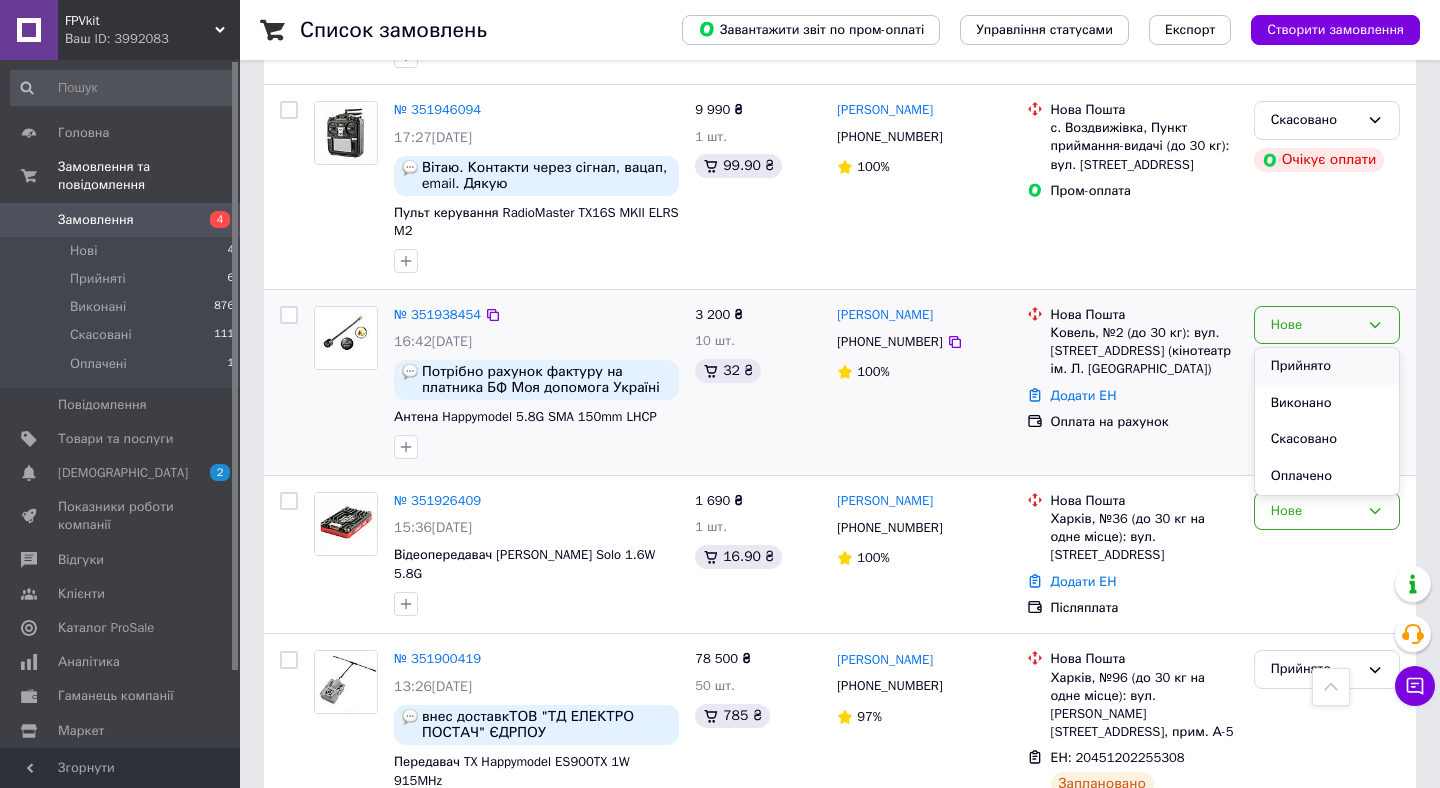 click on "Прийнято" at bounding box center (1327, 366) 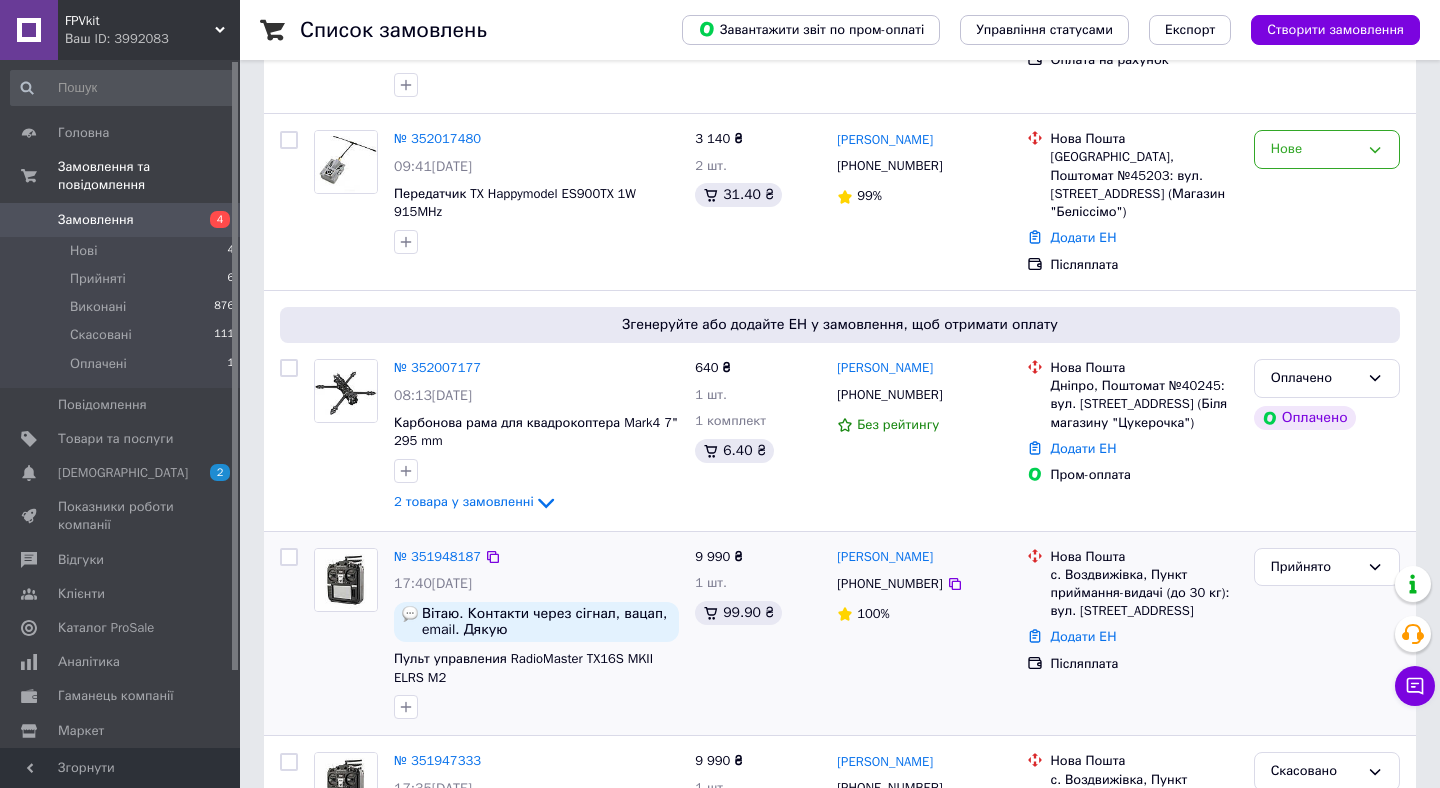 scroll, scrollTop: 292, scrollLeft: 0, axis: vertical 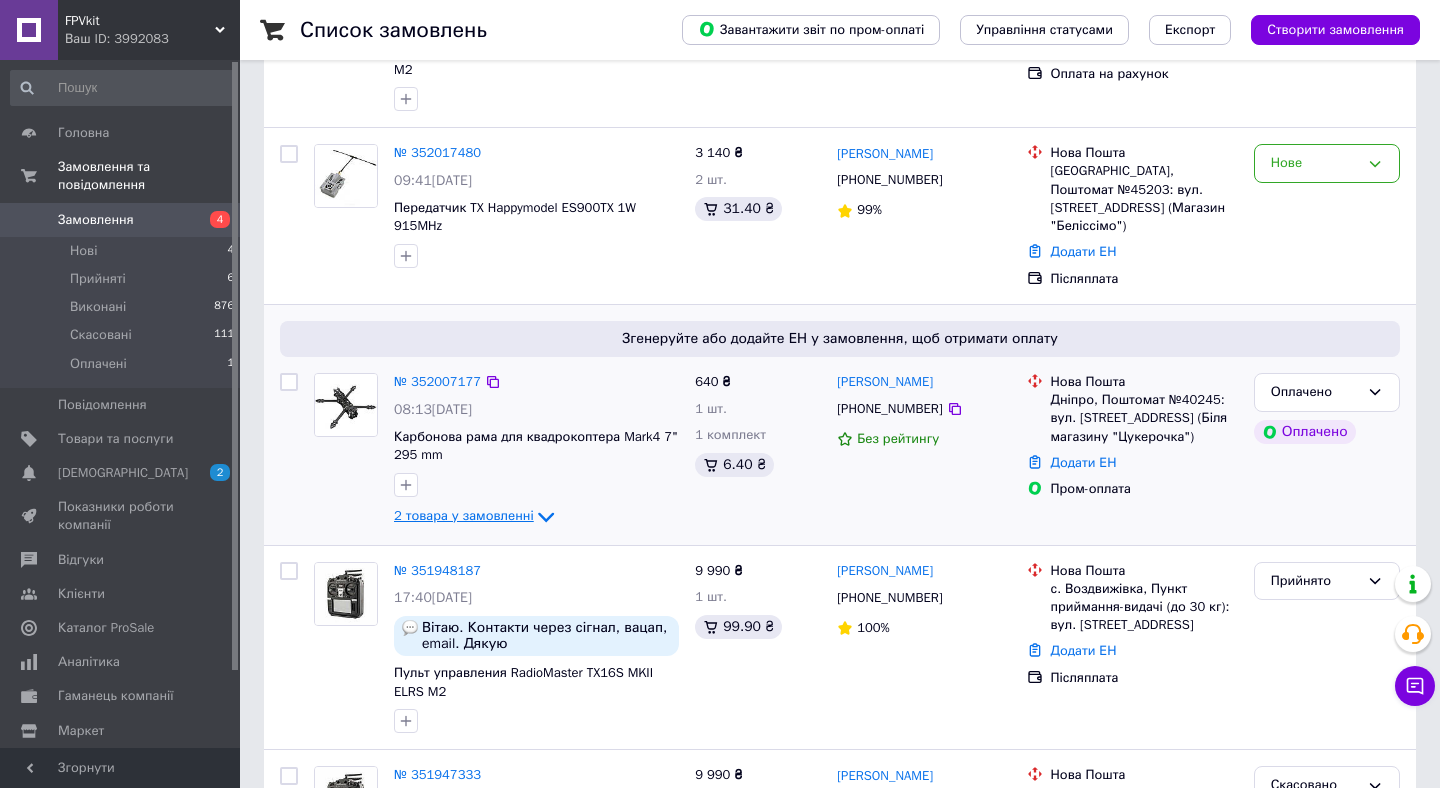 click on "2 товара у замовленні" at bounding box center (464, 515) 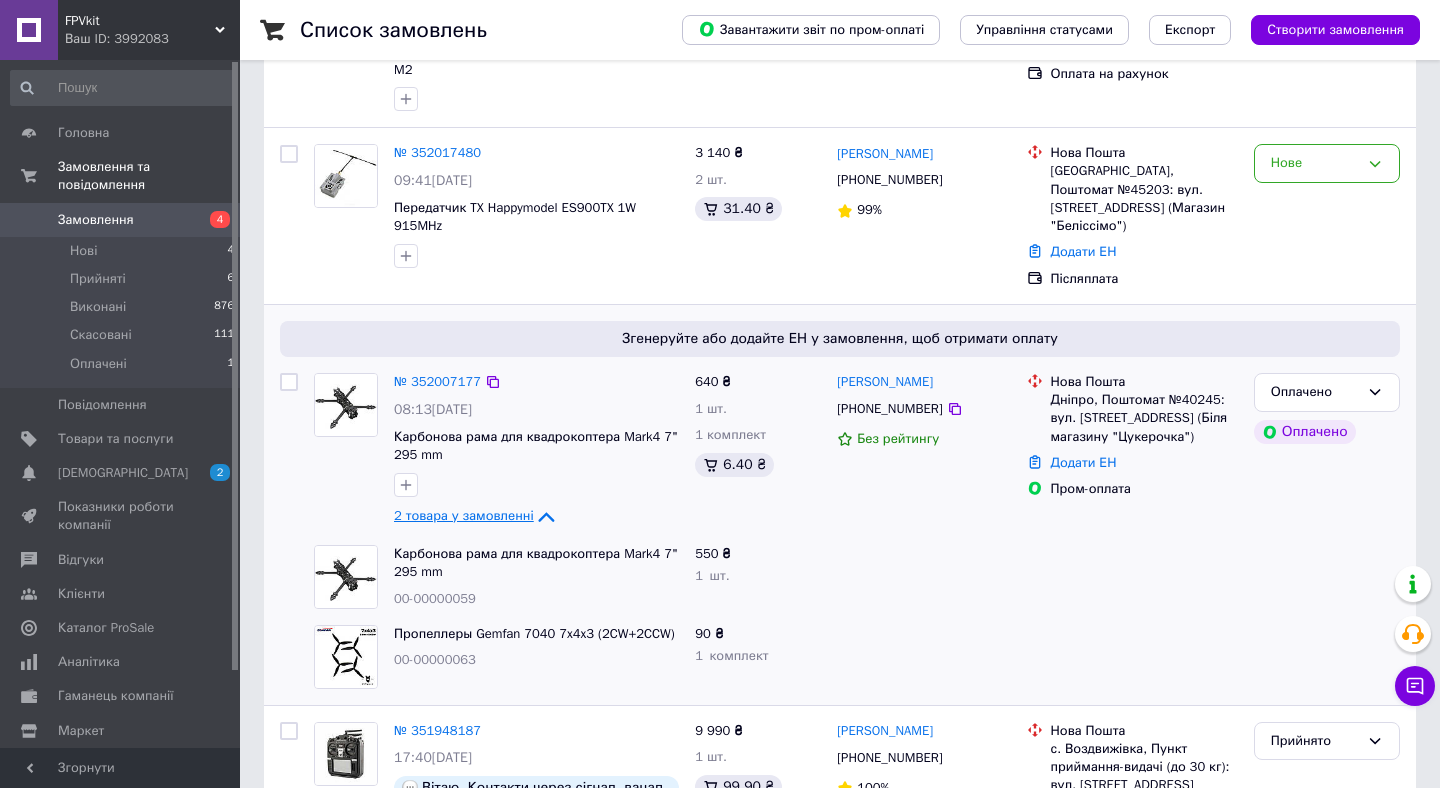 click on "2 товара у замовленні" at bounding box center (464, 515) 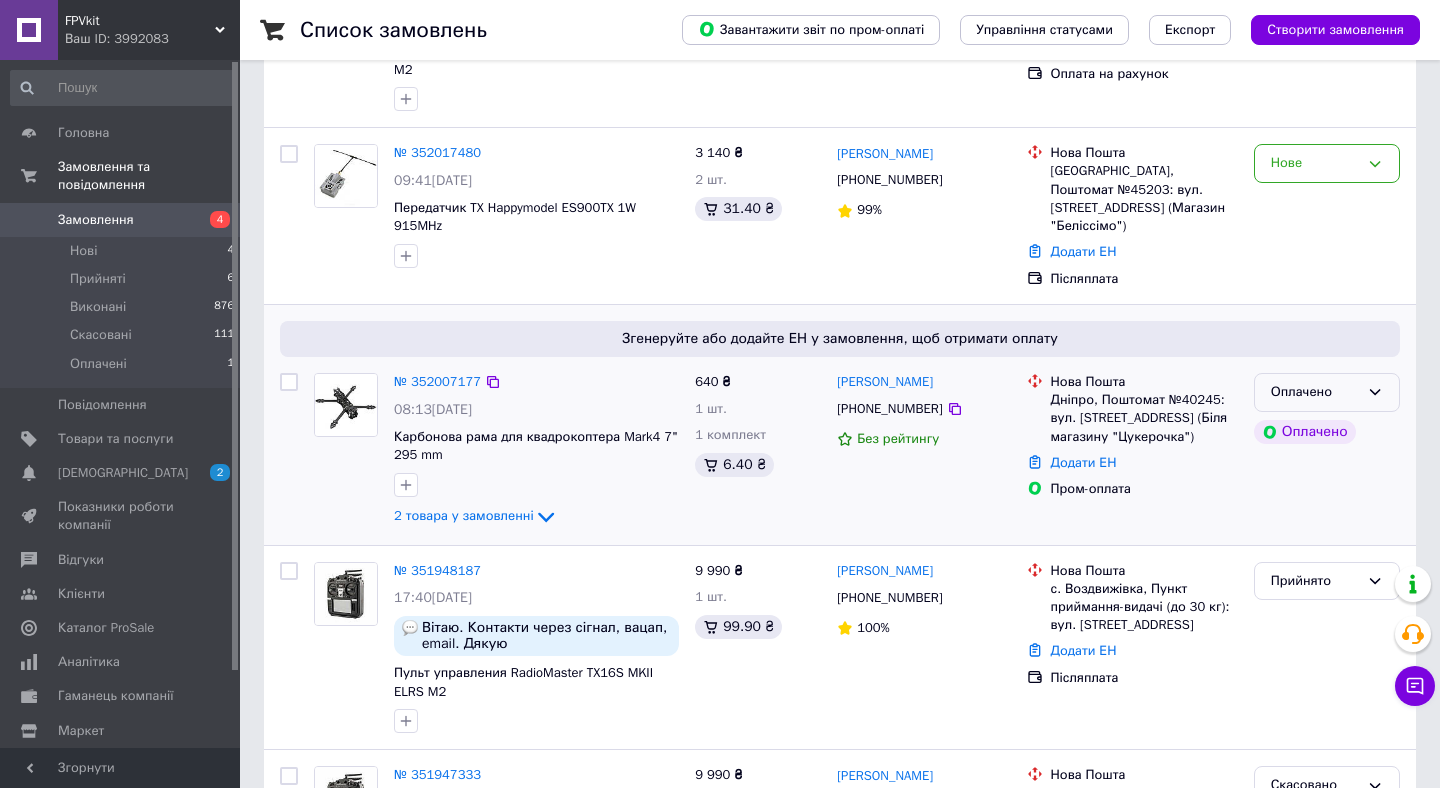 click 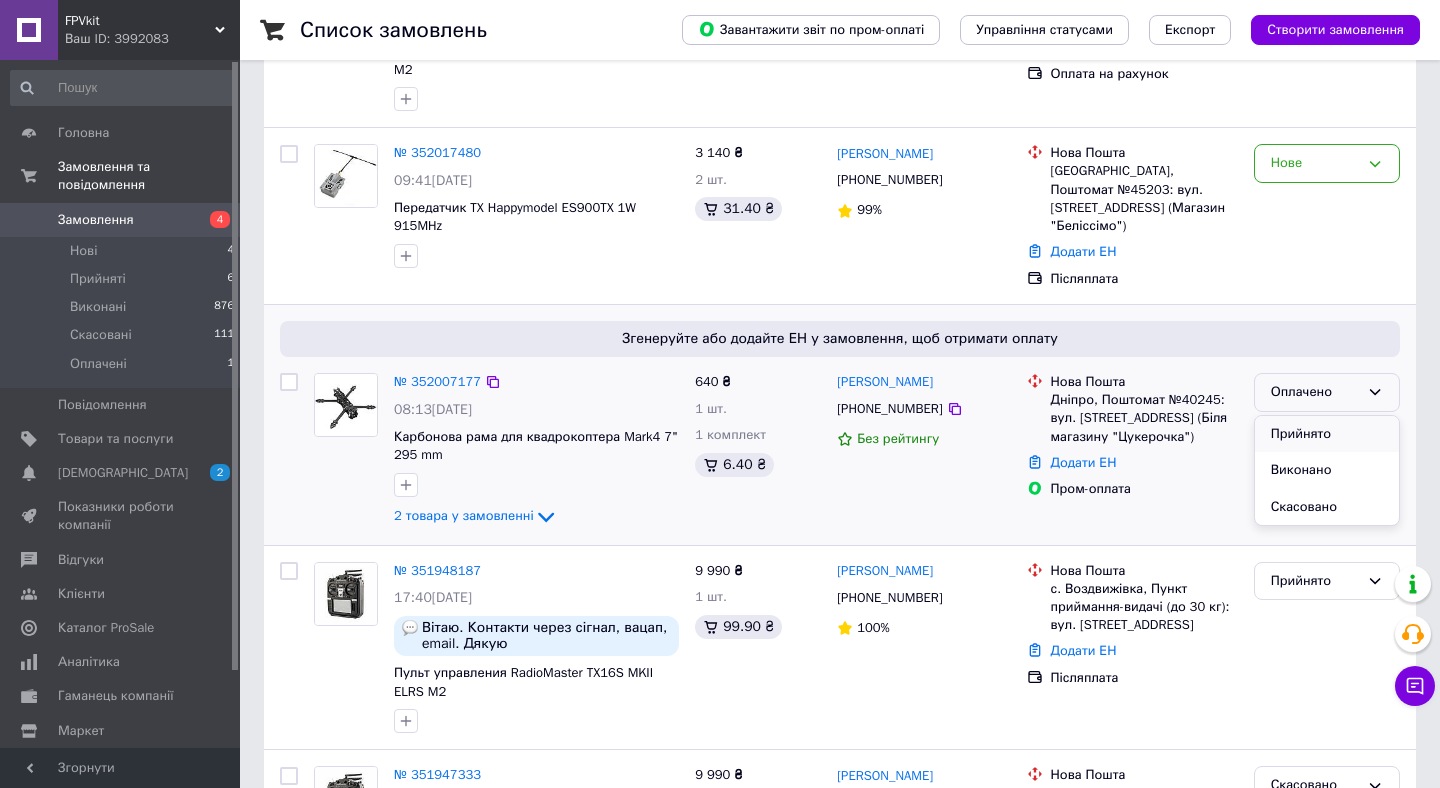 click on "Прийнято" at bounding box center [1327, 434] 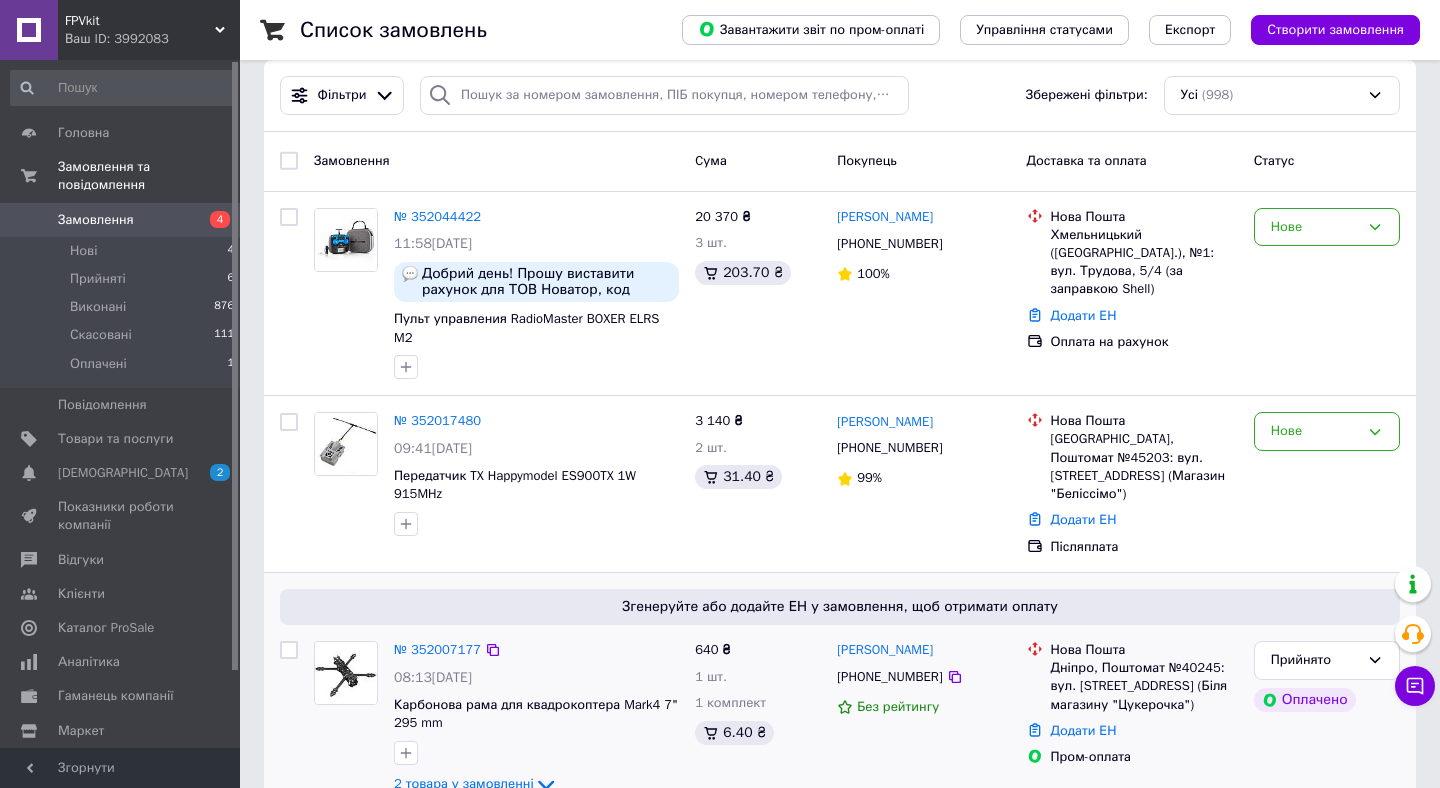 scroll, scrollTop: 0, scrollLeft: 0, axis: both 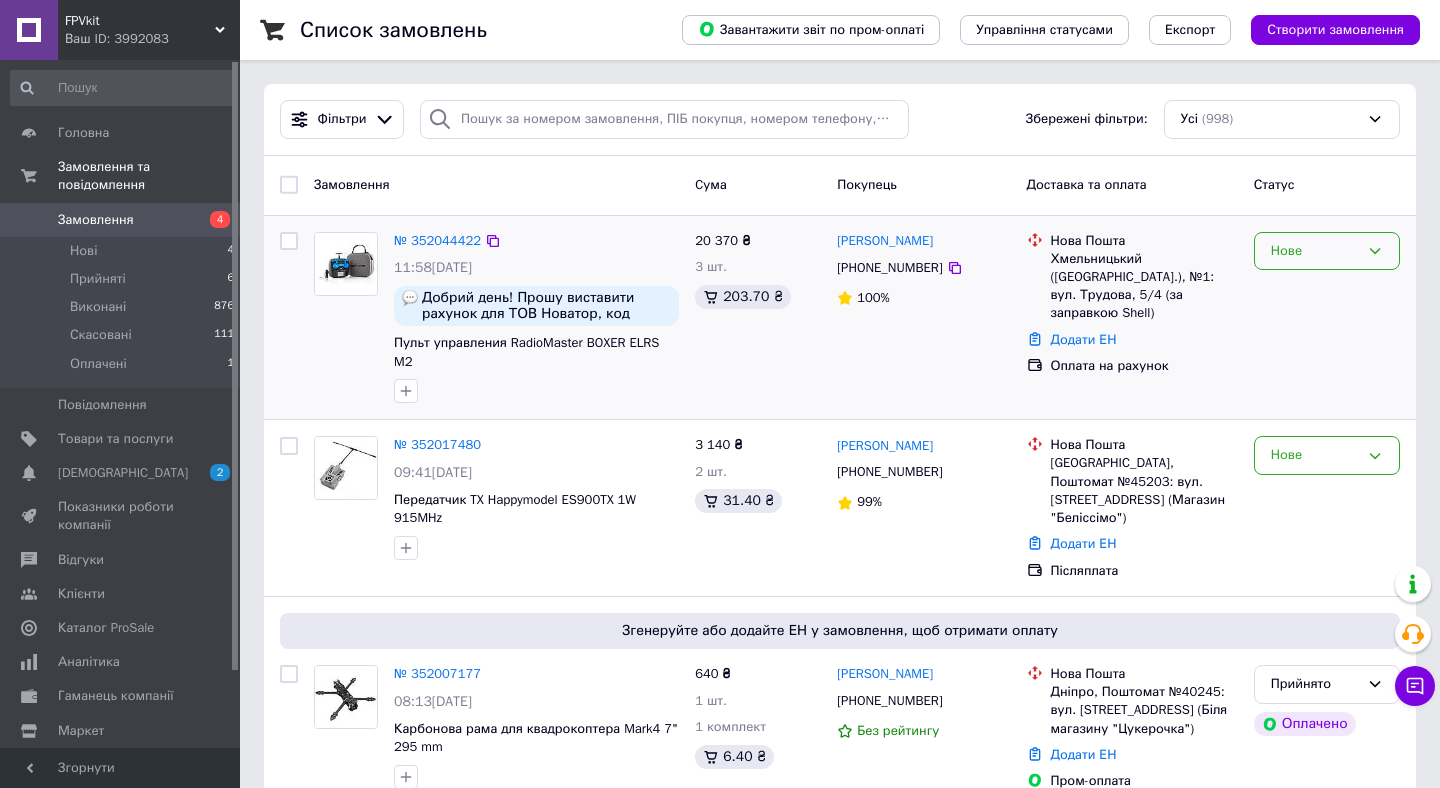 click on "Нове" at bounding box center (1315, 251) 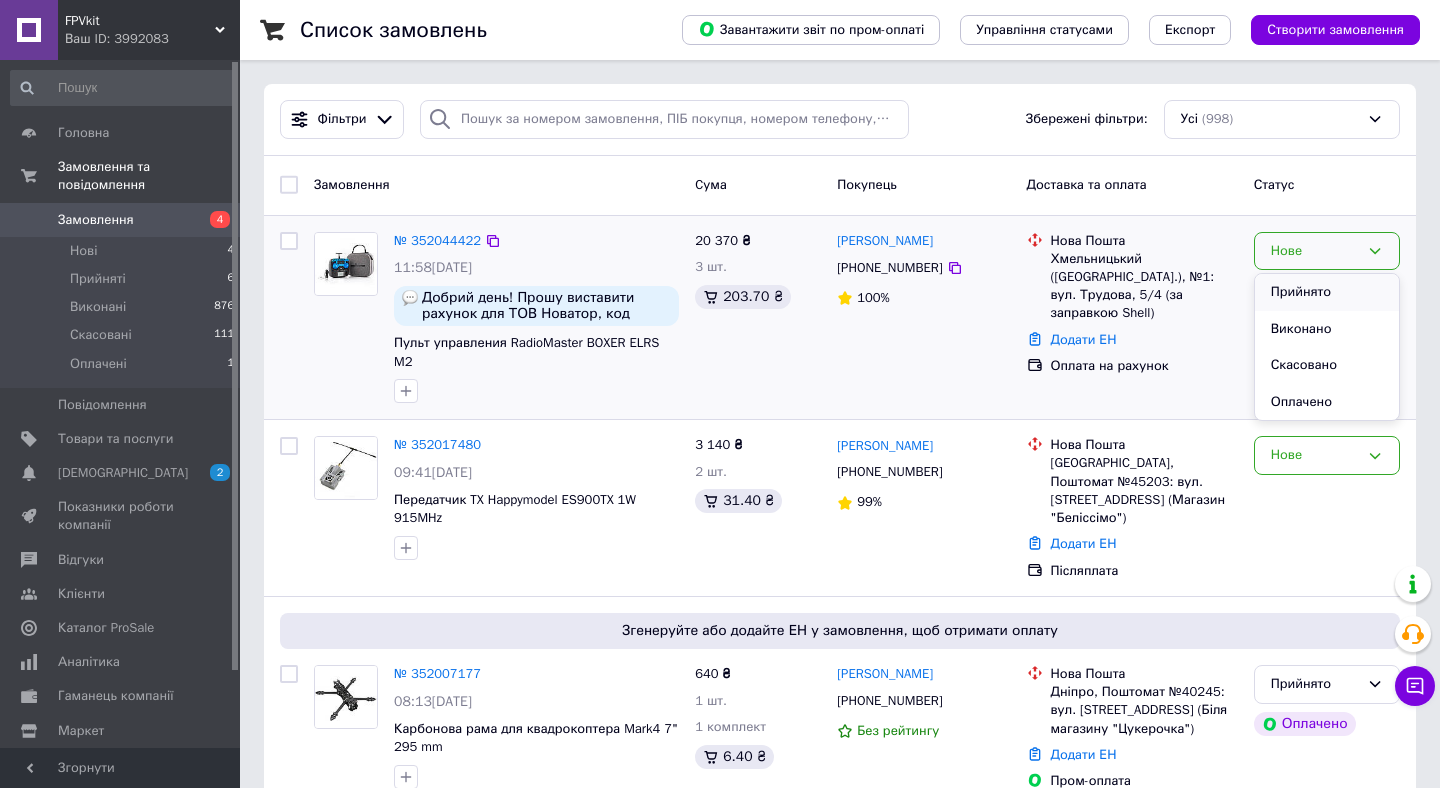 click on "Прийнято" at bounding box center [1327, 292] 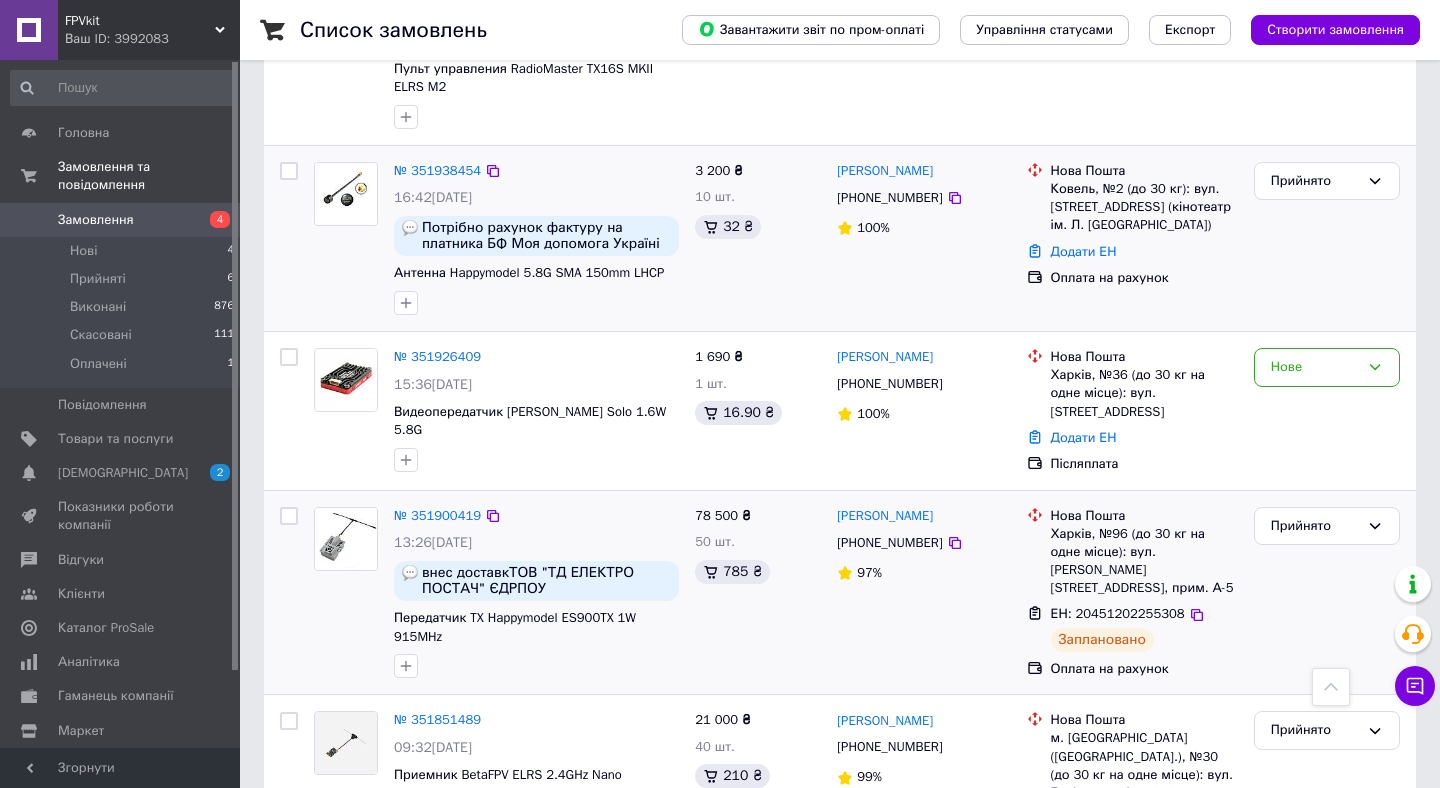 scroll, scrollTop: 1303, scrollLeft: 0, axis: vertical 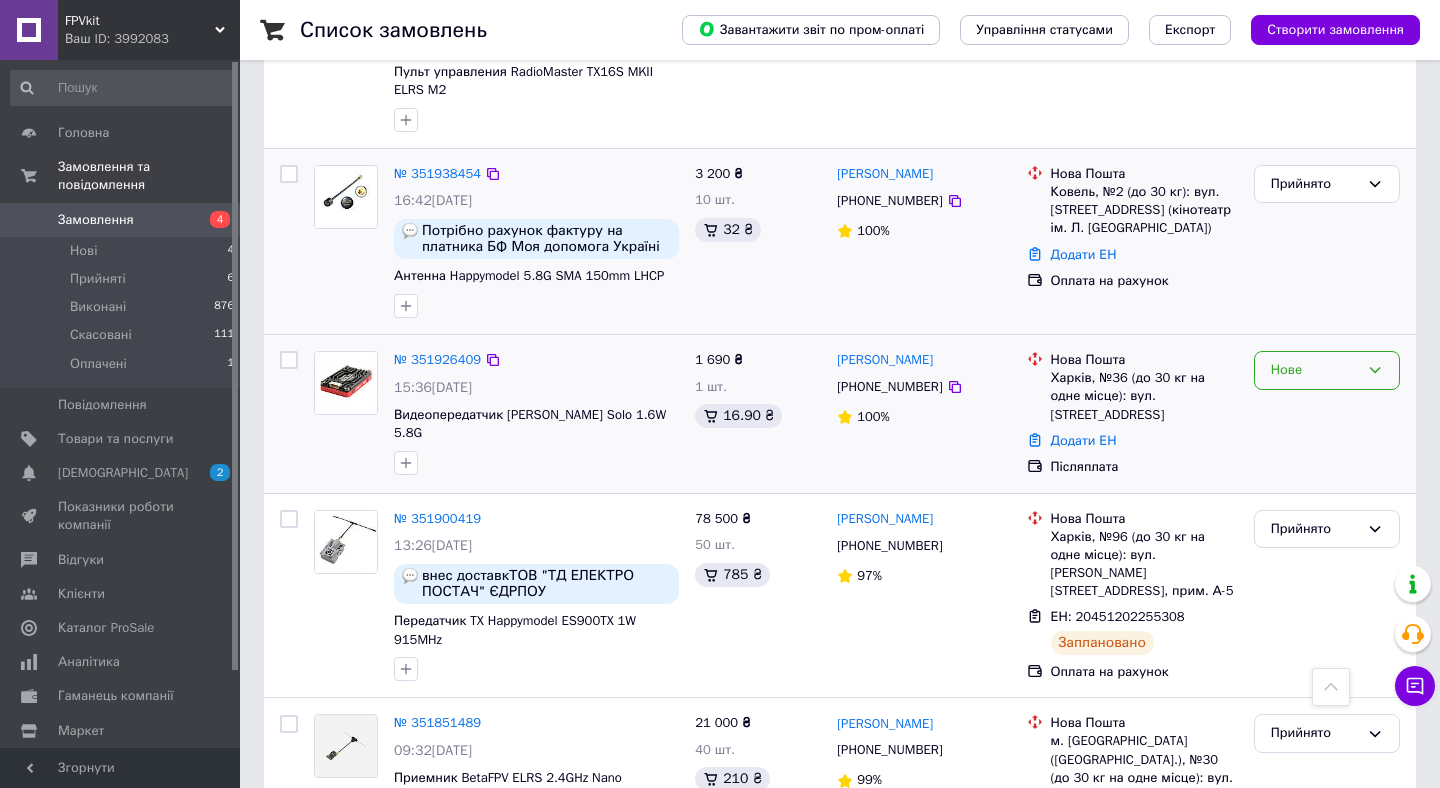 click on "Нове" at bounding box center (1315, 370) 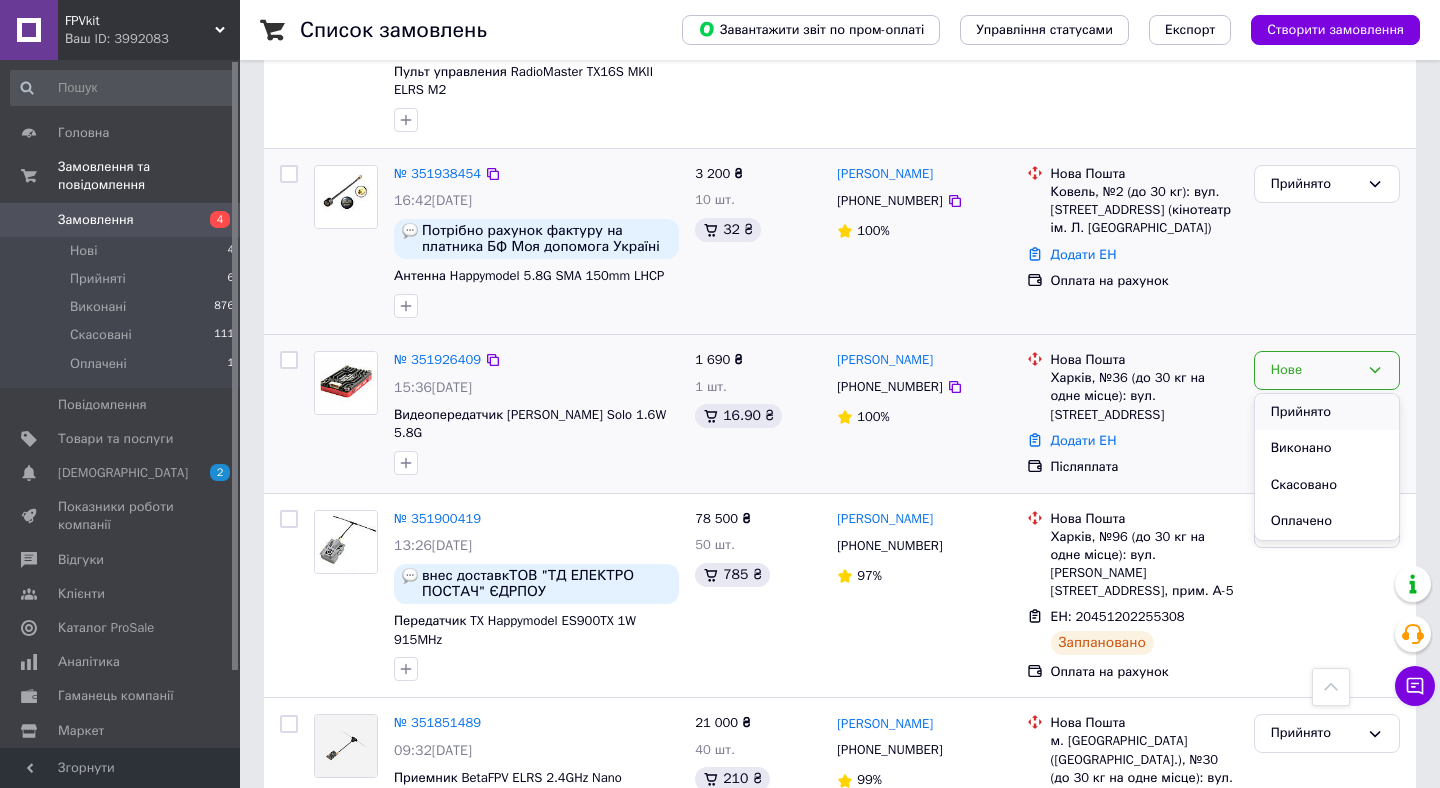 click on "Прийнято" at bounding box center [1327, 412] 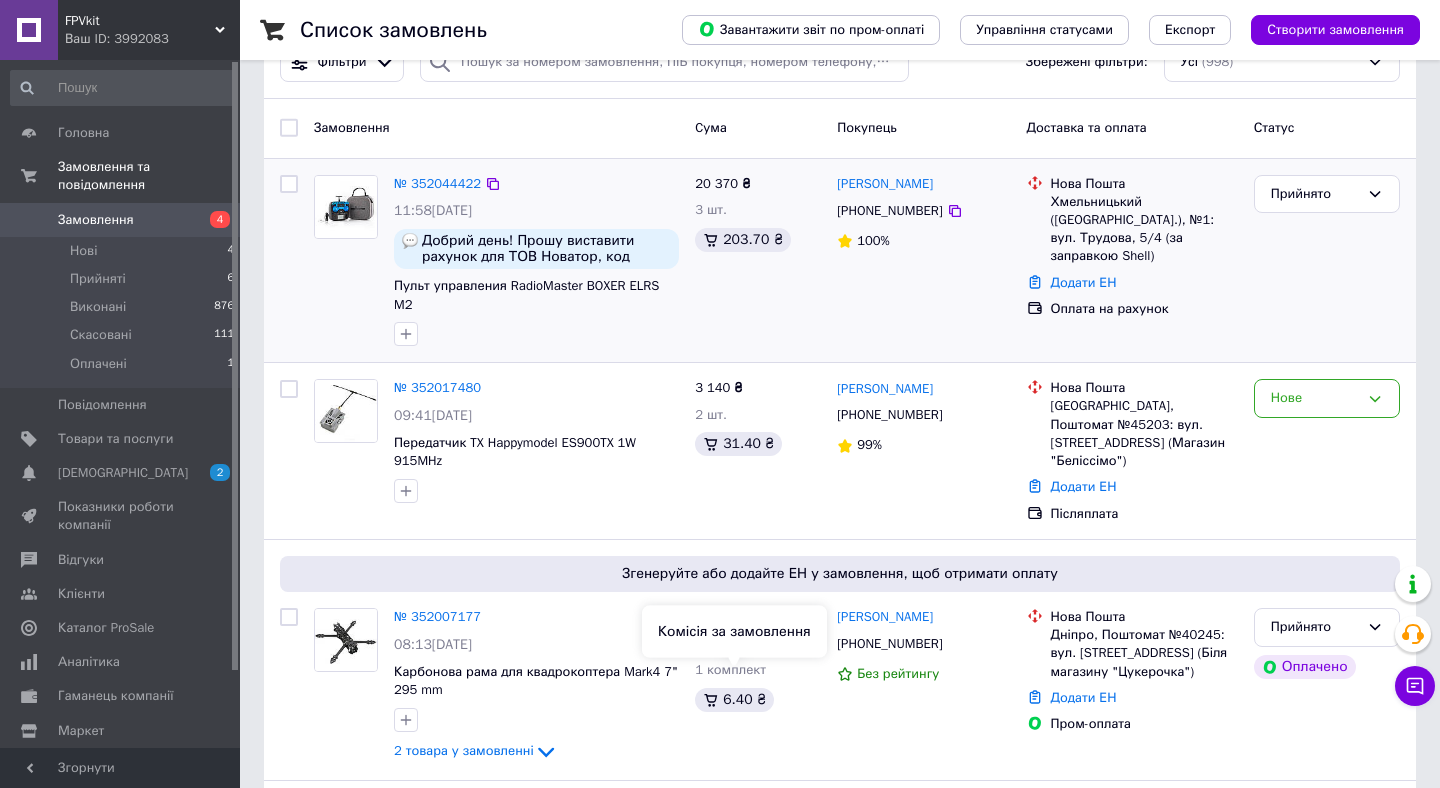 scroll, scrollTop: 55, scrollLeft: 0, axis: vertical 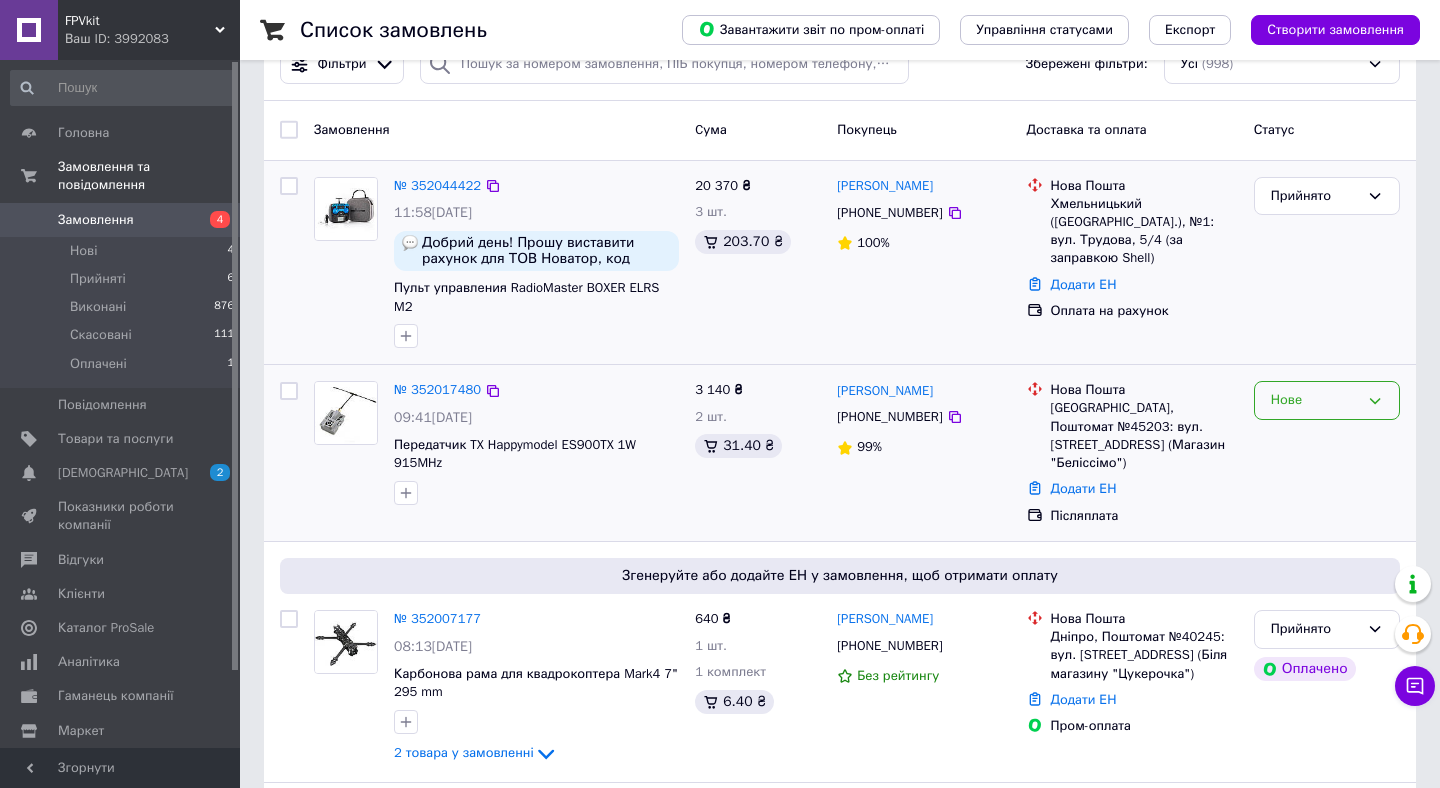 click on "Нове" at bounding box center [1315, 400] 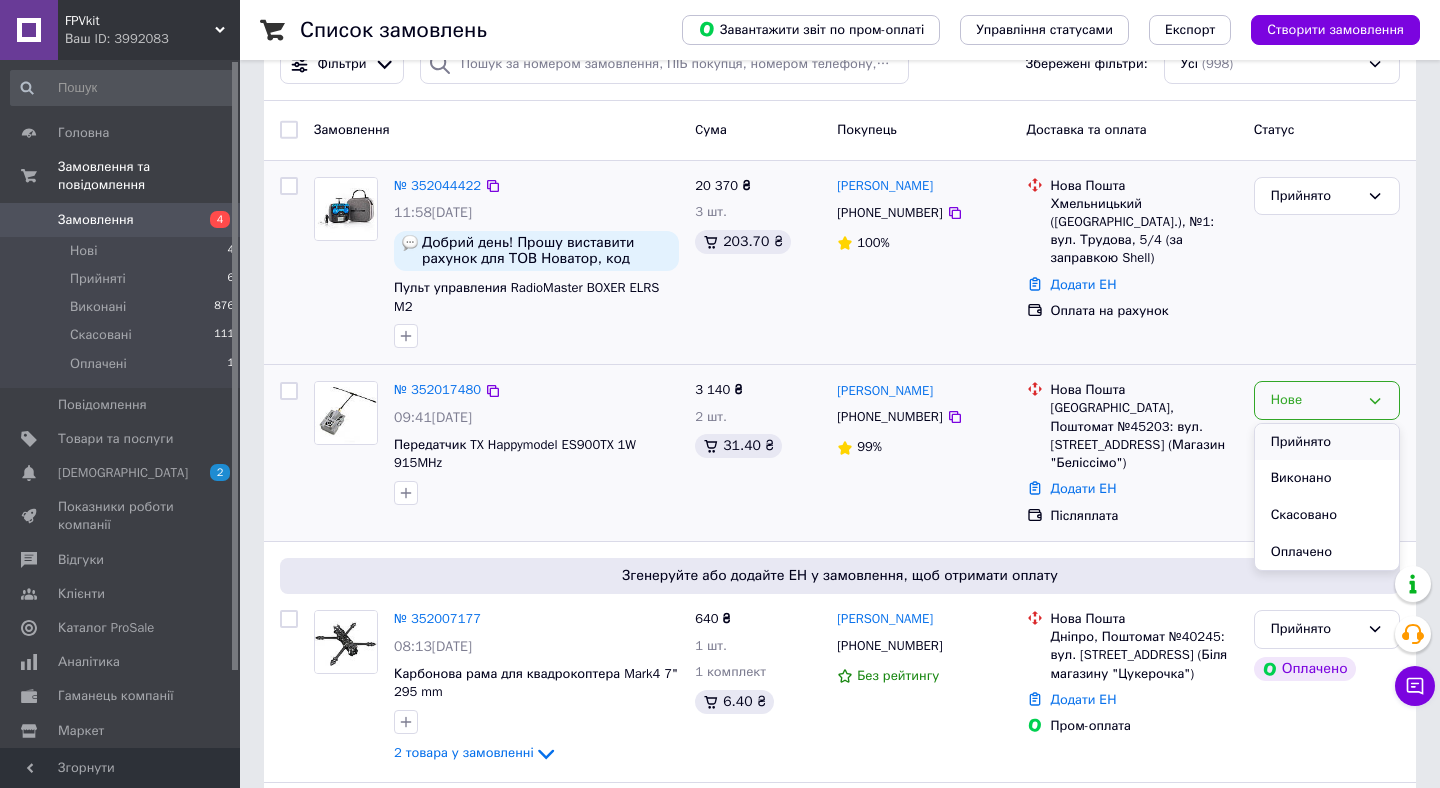 click on "Прийнято" at bounding box center [1327, 442] 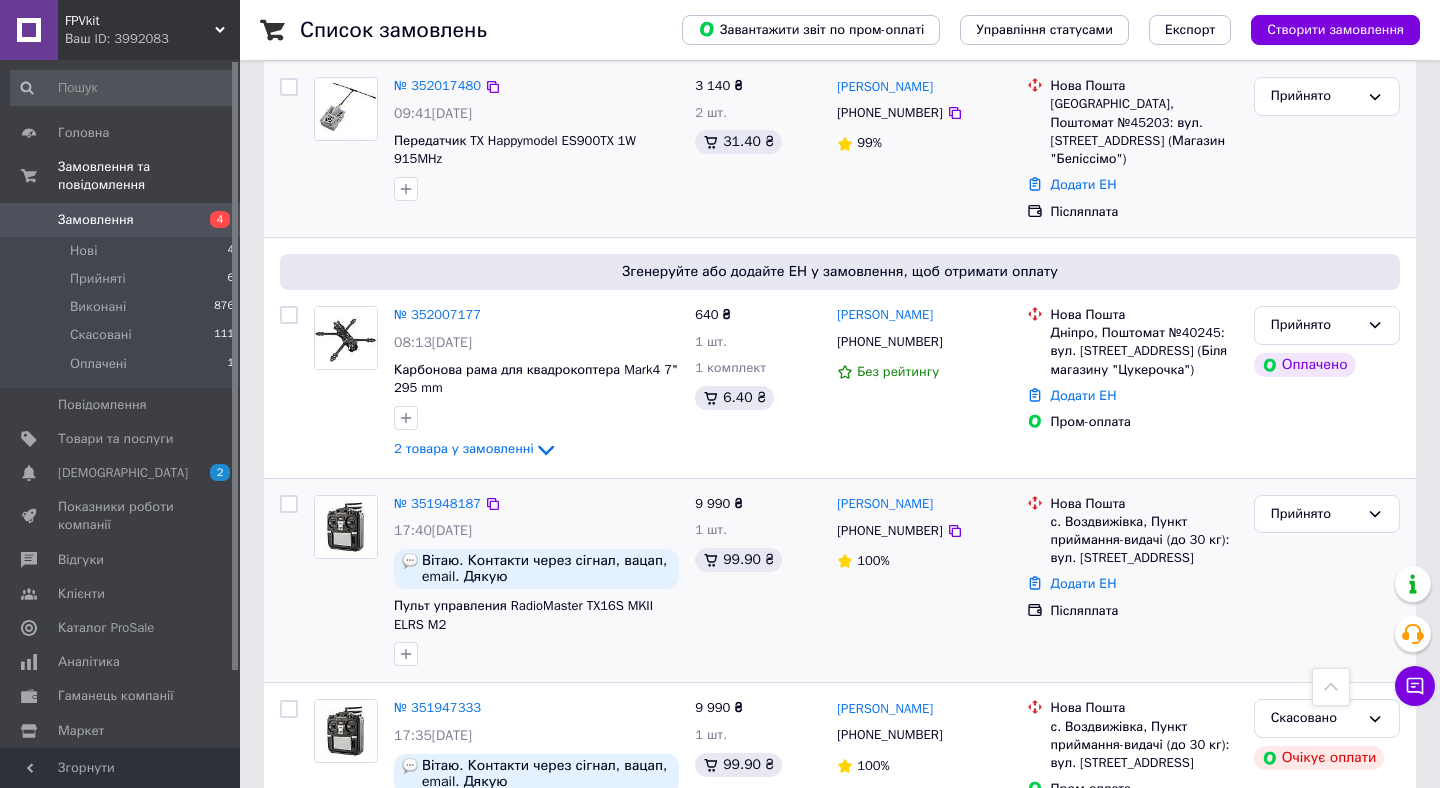 scroll, scrollTop: 362, scrollLeft: 0, axis: vertical 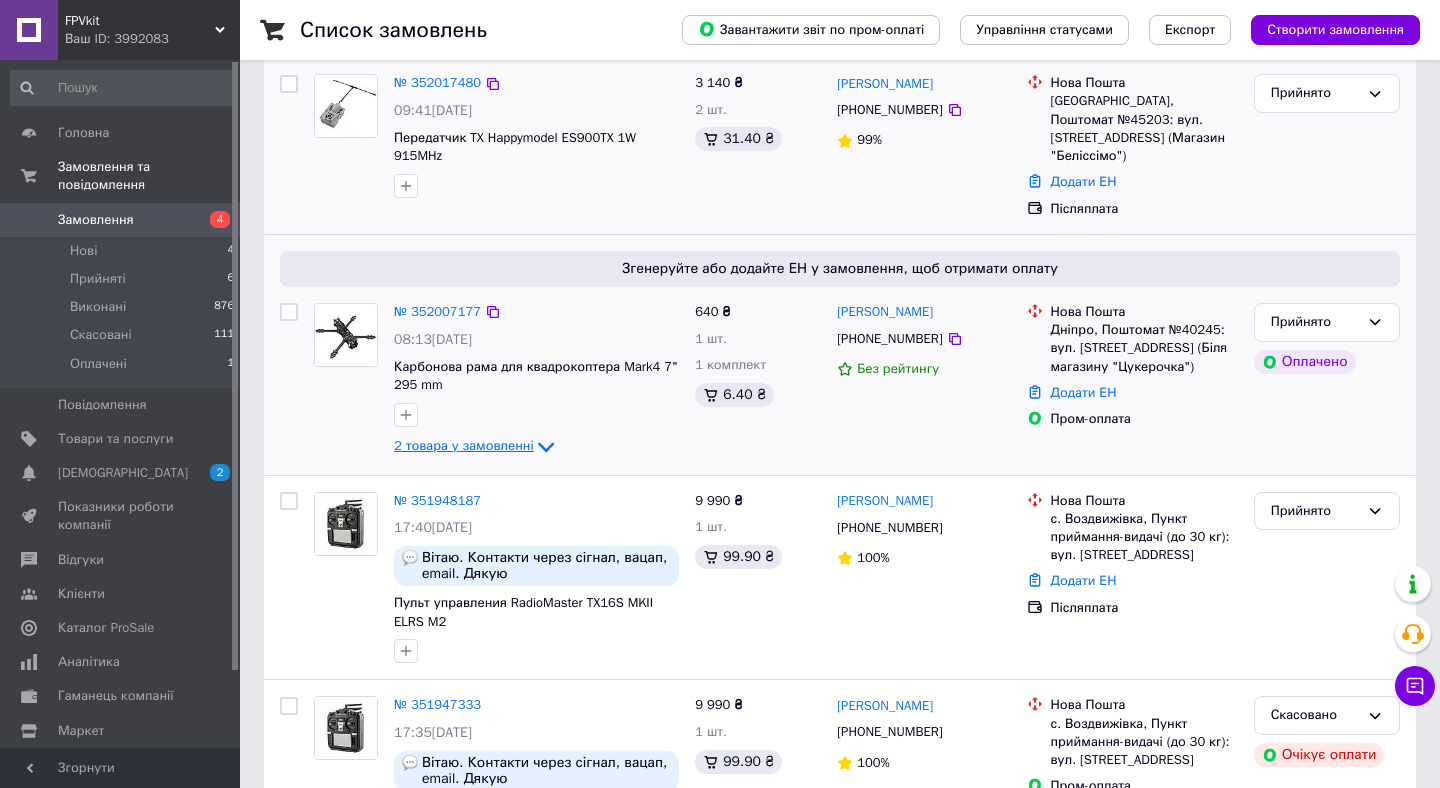 click on "2 товара у замовленні" at bounding box center [464, 445] 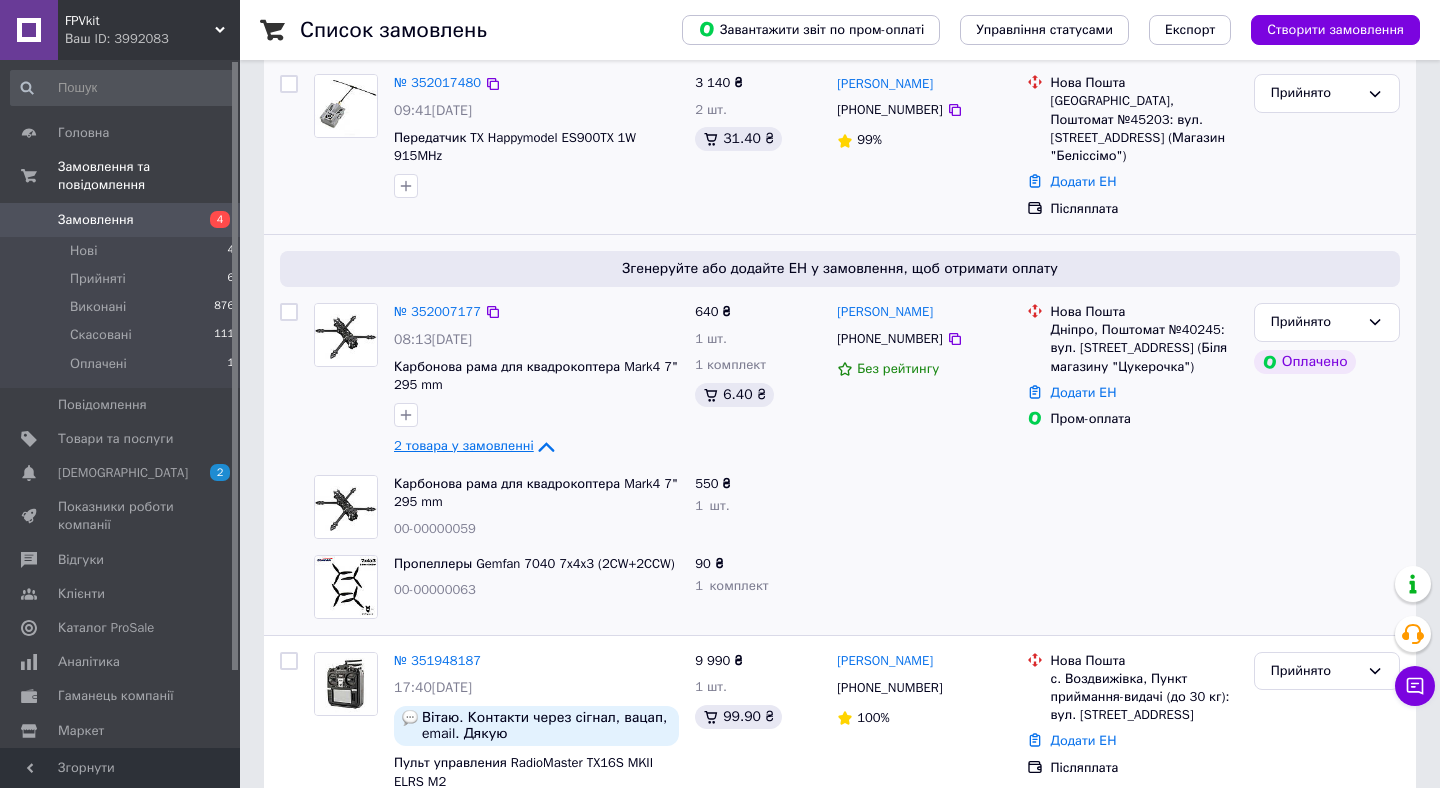 click on "2 товара у замовленні" at bounding box center (464, 445) 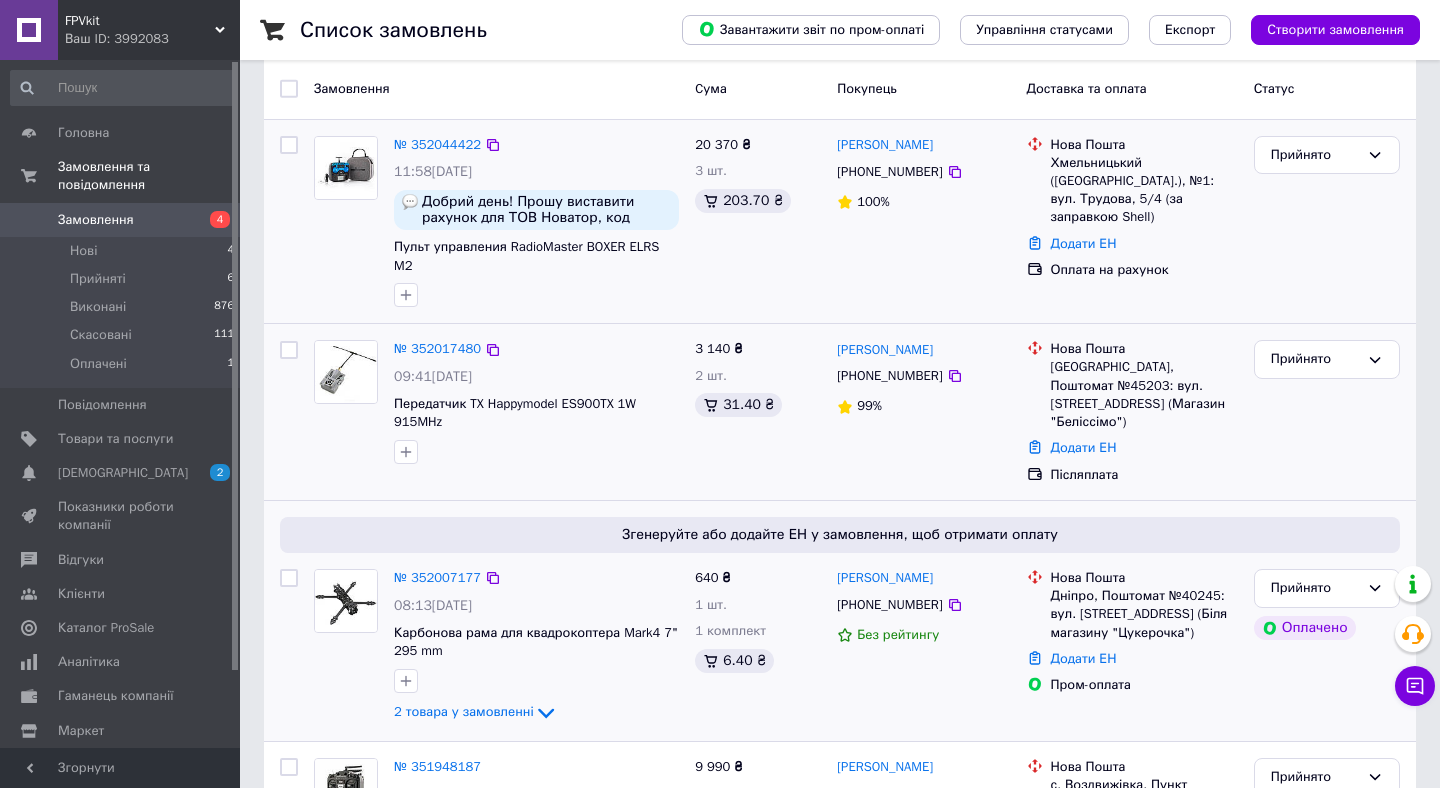 scroll, scrollTop: 85, scrollLeft: 0, axis: vertical 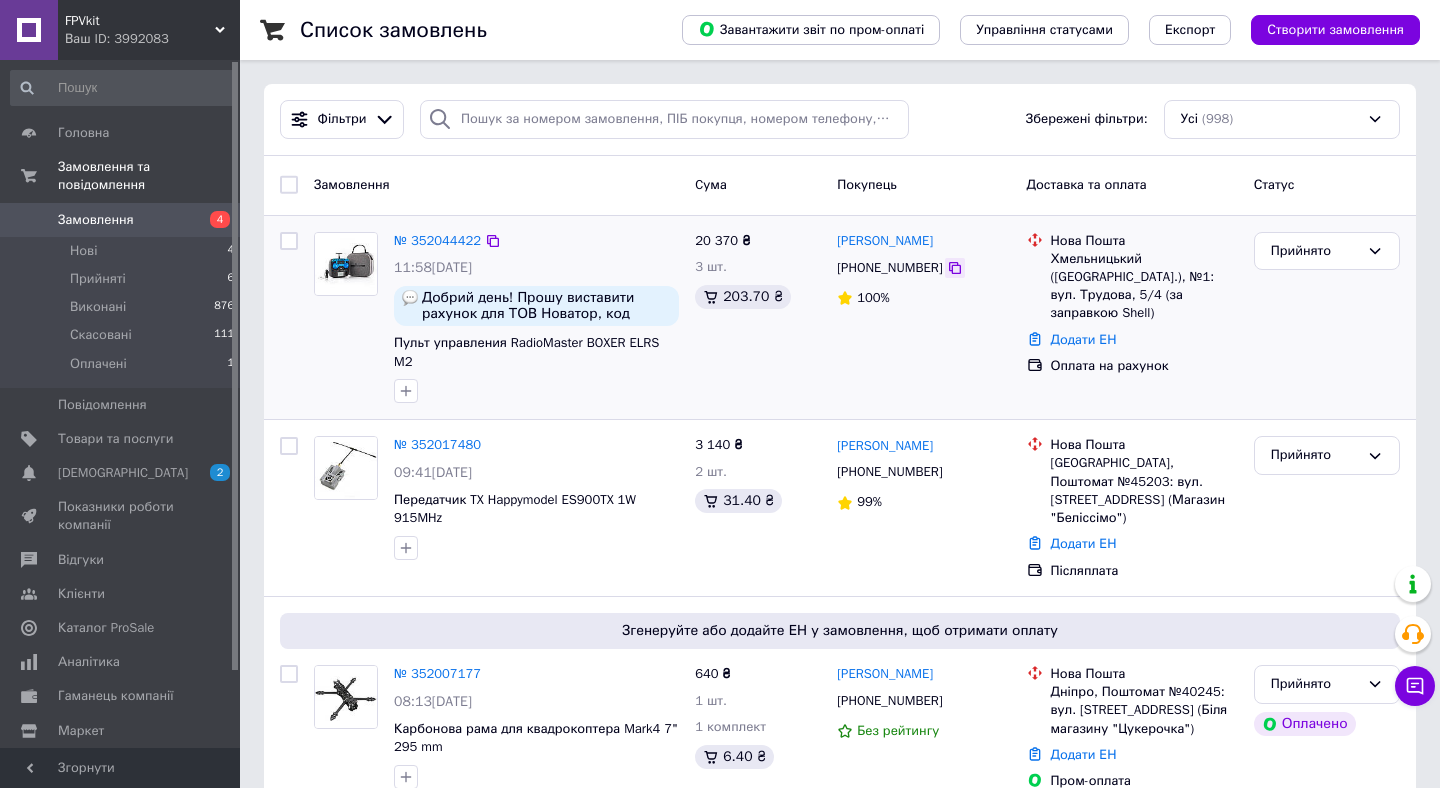 click 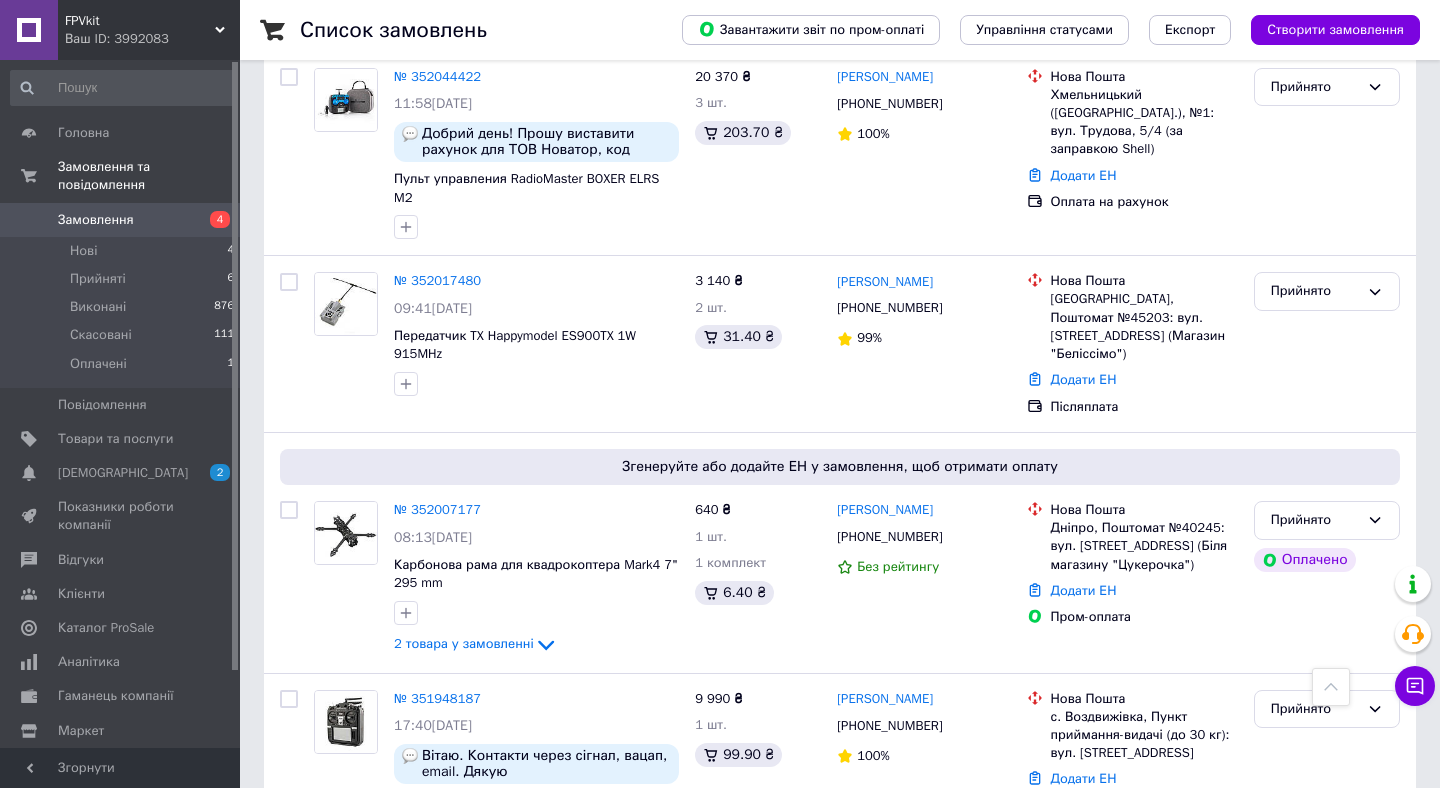scroll, scrollTop: 0, scrollLeft: 0, axis: both 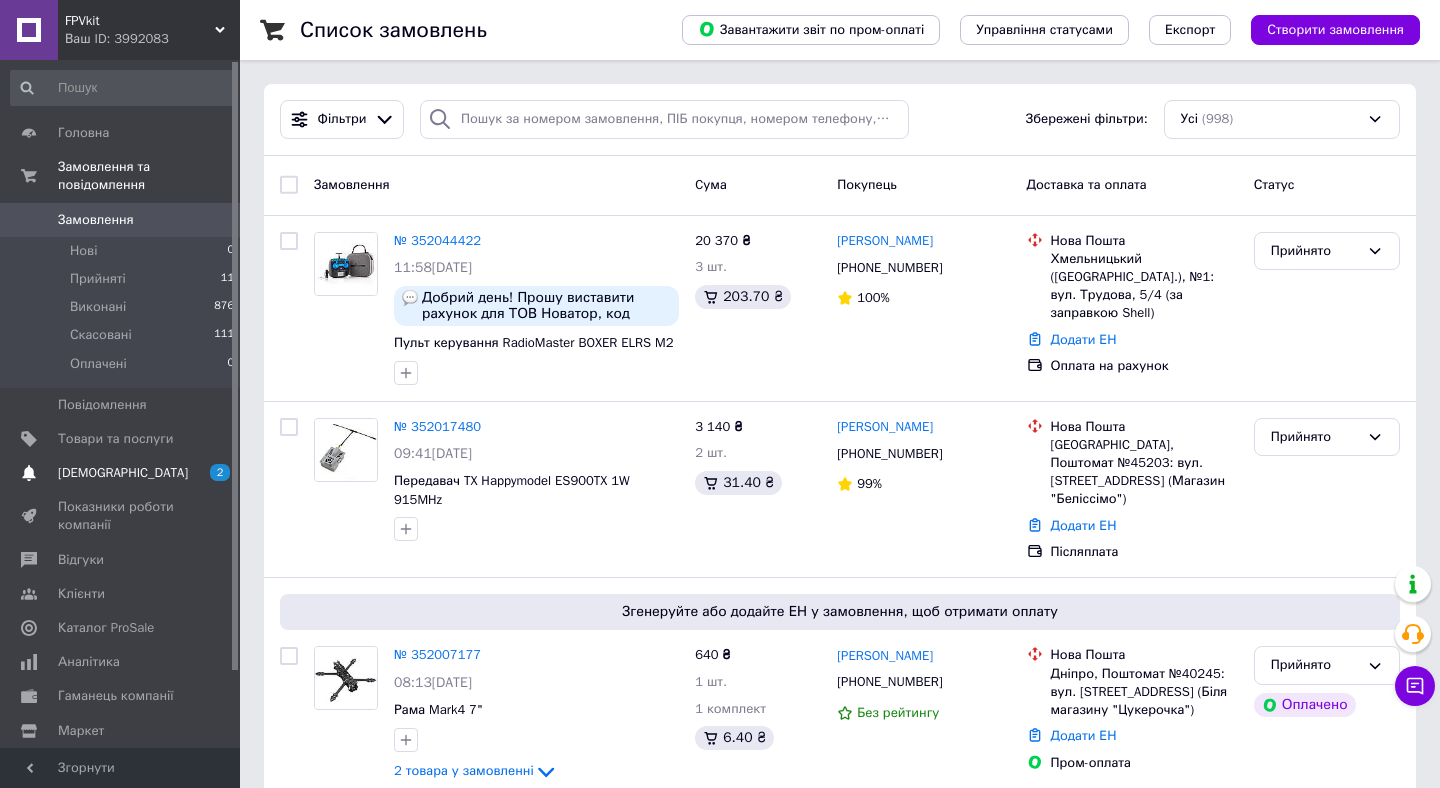 click on "[DEMOGRAPHIC_DATA]" at bounding box center [123, 473] 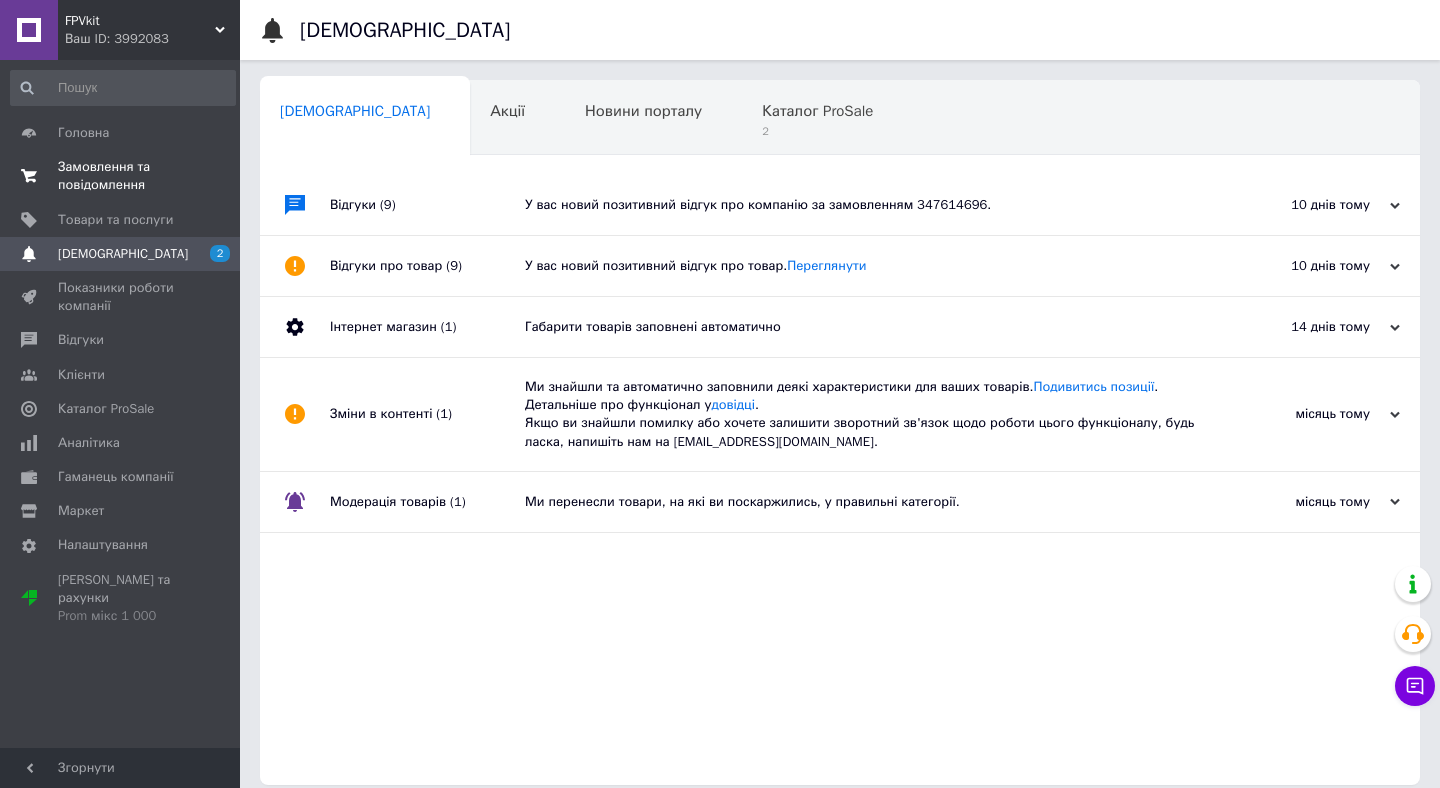 click on "Замовлення та повідомлення" at bounding box center (121, 176) 